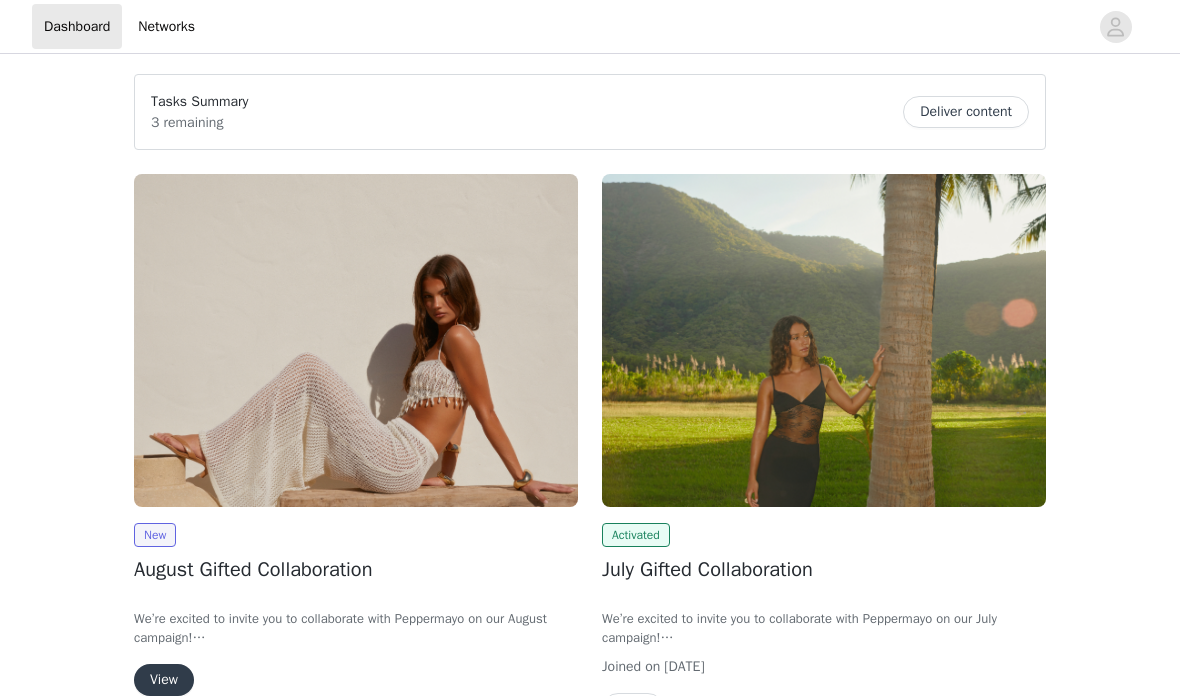 scroll, scrollTop: 0, scrollLeft: 0, axis: both 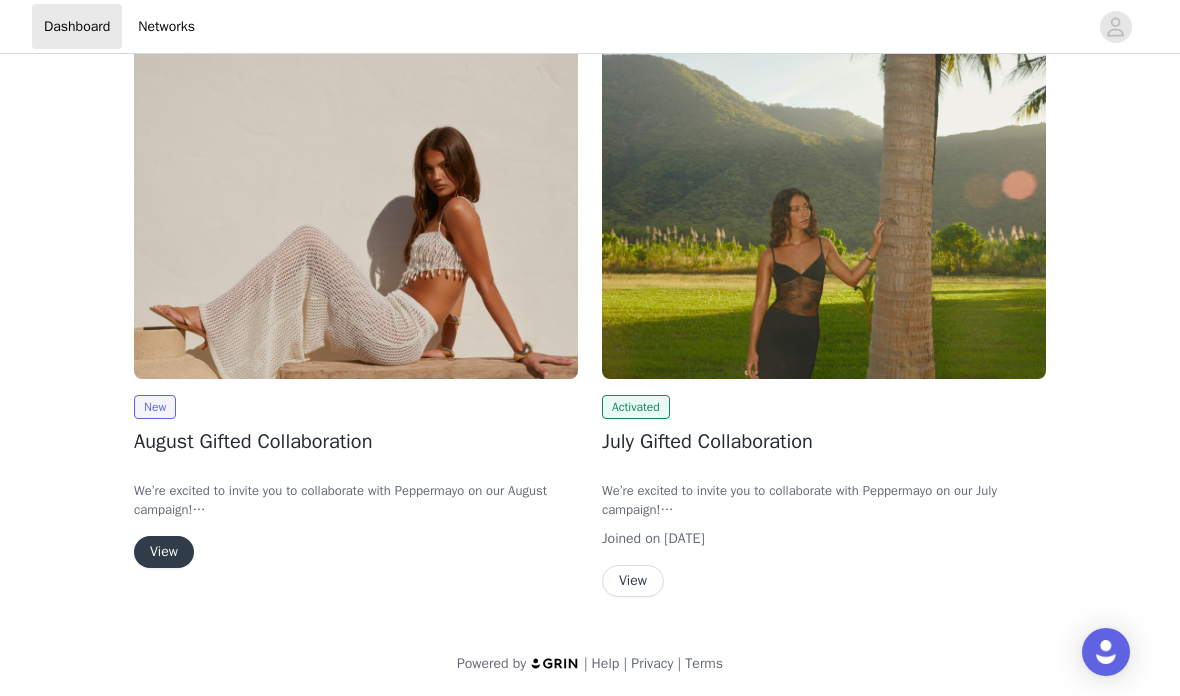 click on "View" at bounding box center [164, 552] 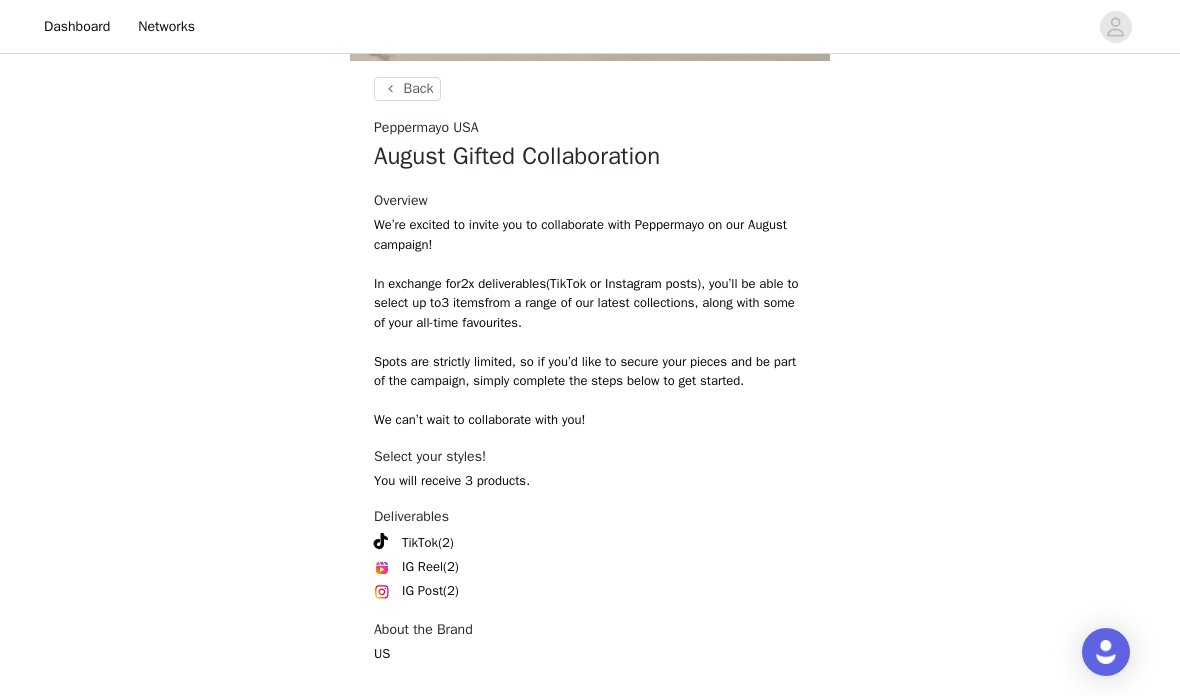 scroll, scrollTop: 686, scrollLeft: 0, axis: vertical 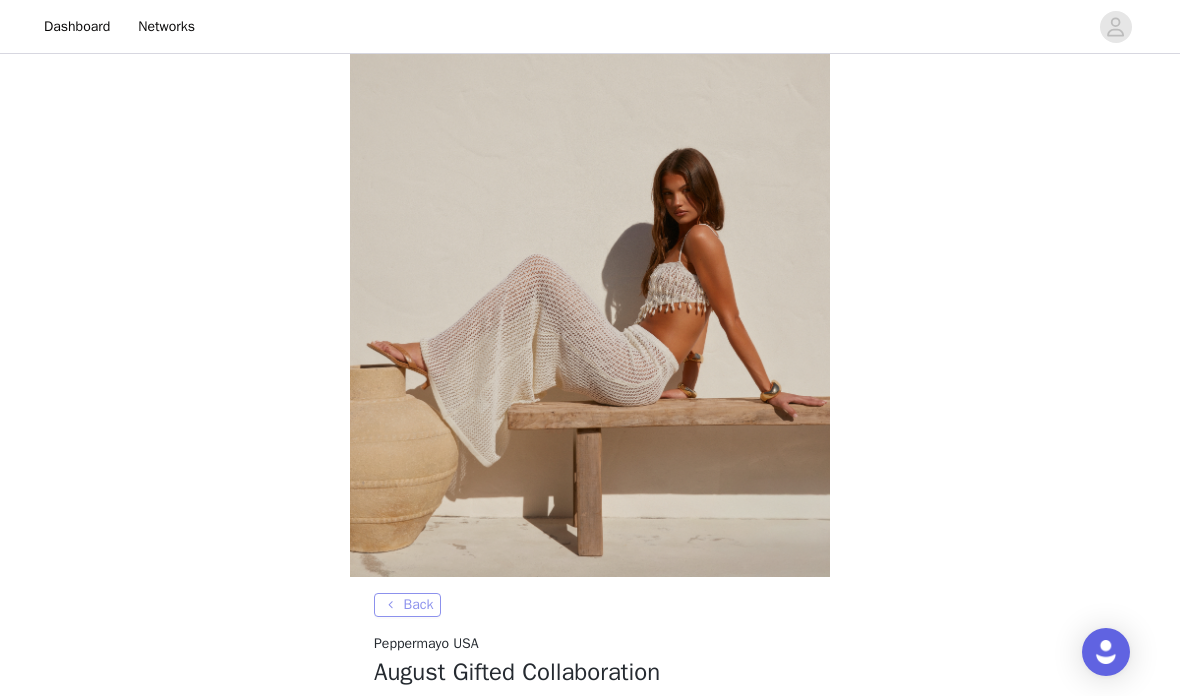 click on "Back" at bounding box center (407, 605) 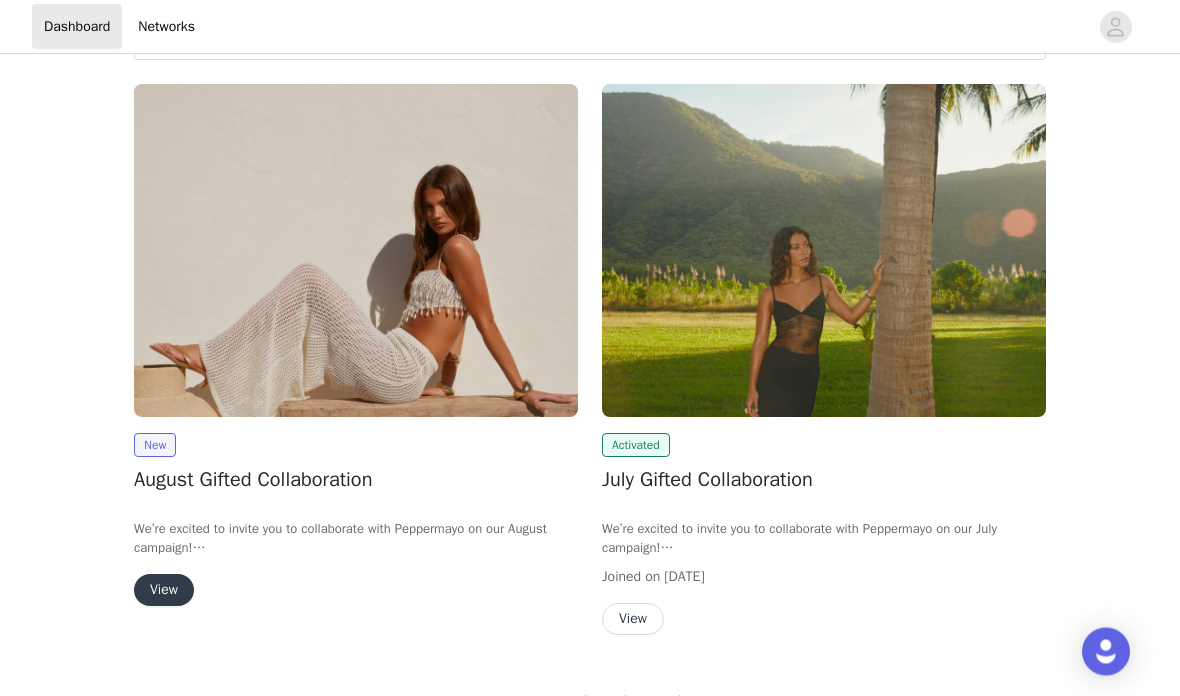 scroll, scrollTop: 0, scrollLeft: 0, axis: both 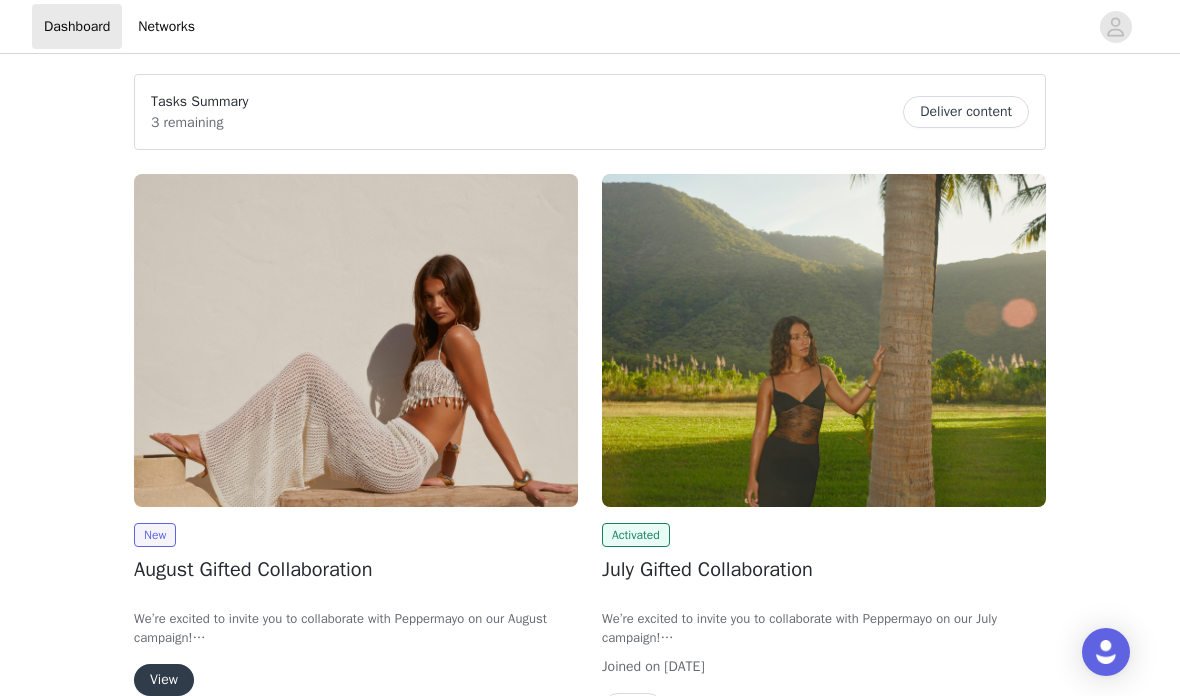 click on "Deliver content" at bounding box center [966, 112] 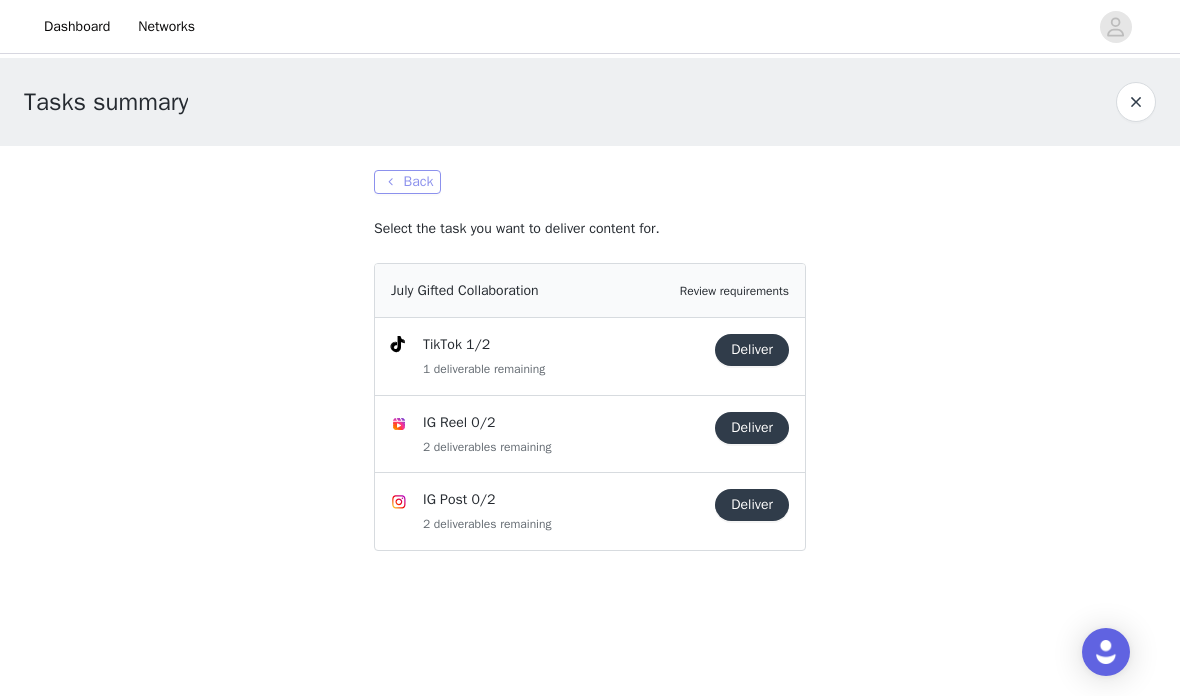 click on "Back" at bounding box center (407, 182) 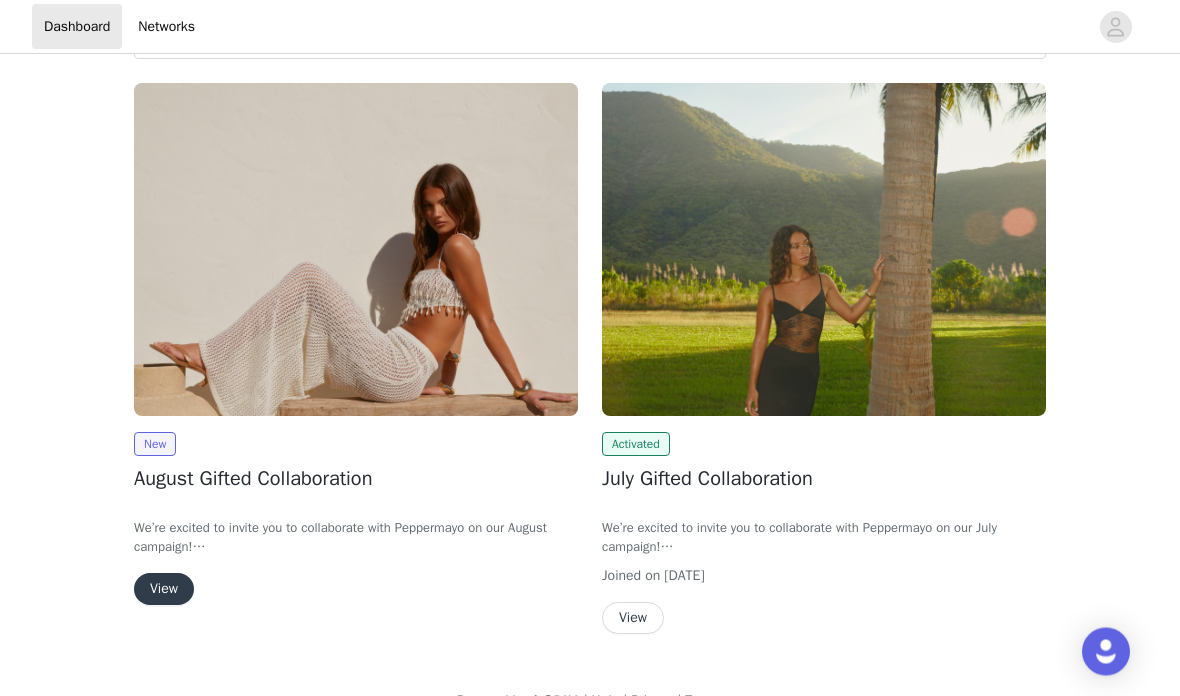scroll, scrollTop: 128, scrollLeft: 0, axis: vertical 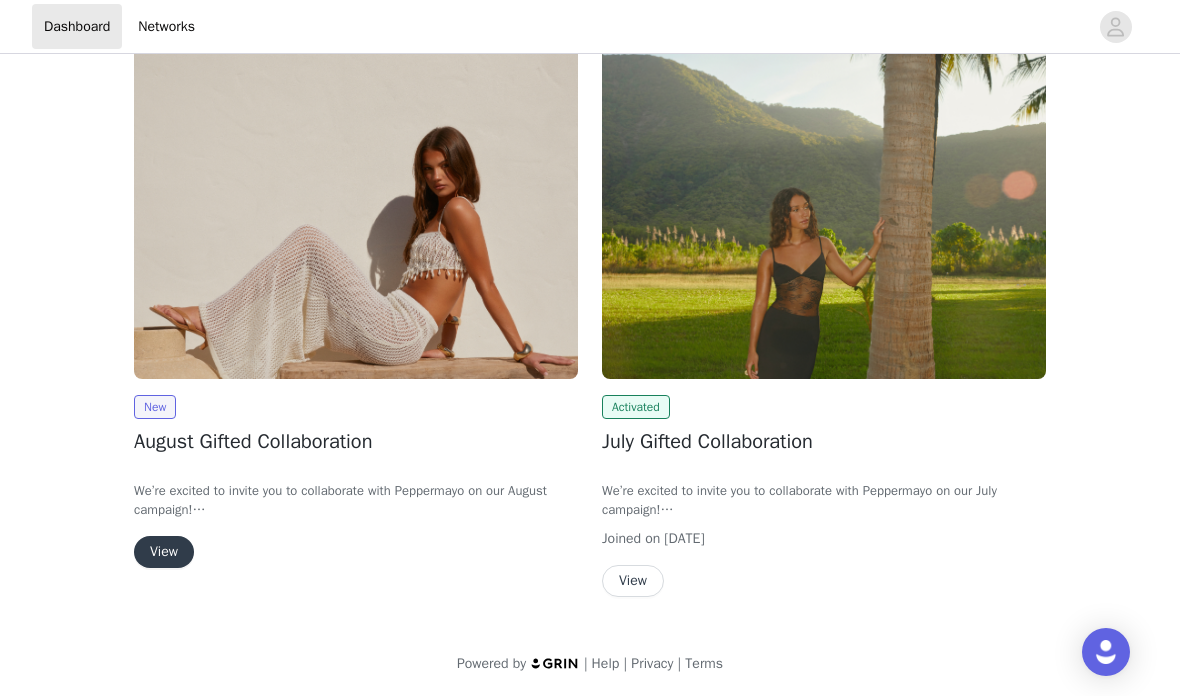 click on "View" at bounding box center [164, 552] 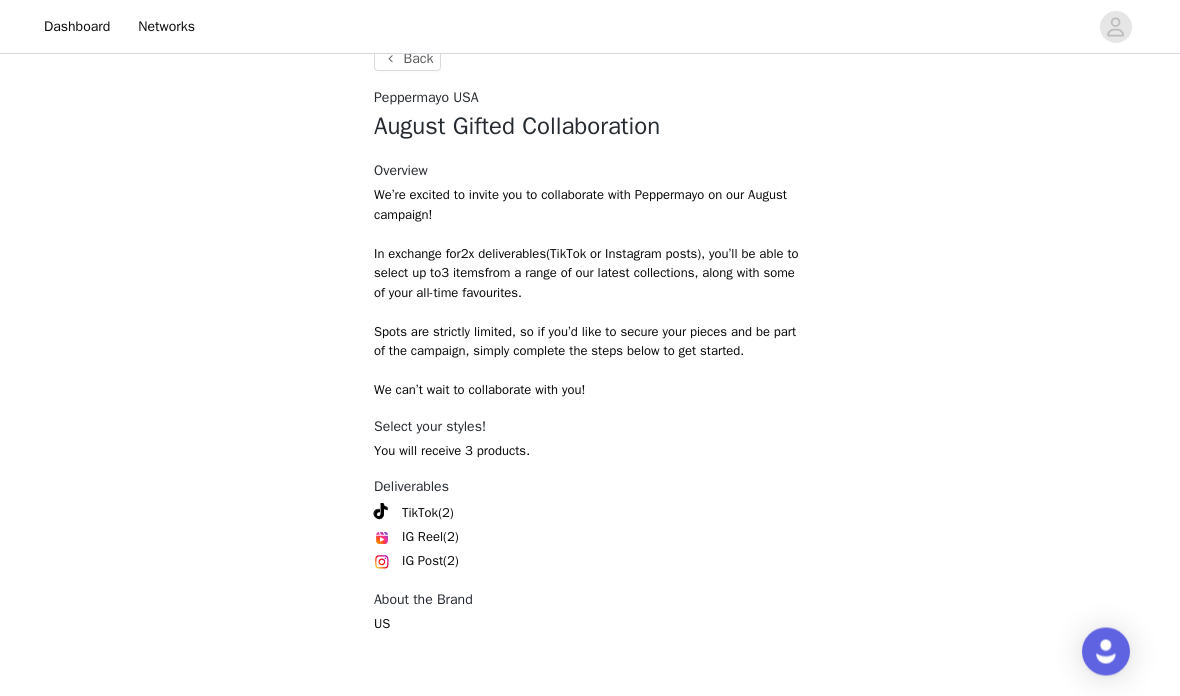 scroll, scrollTop: 618, scrollLeft: 0, axis: vertical 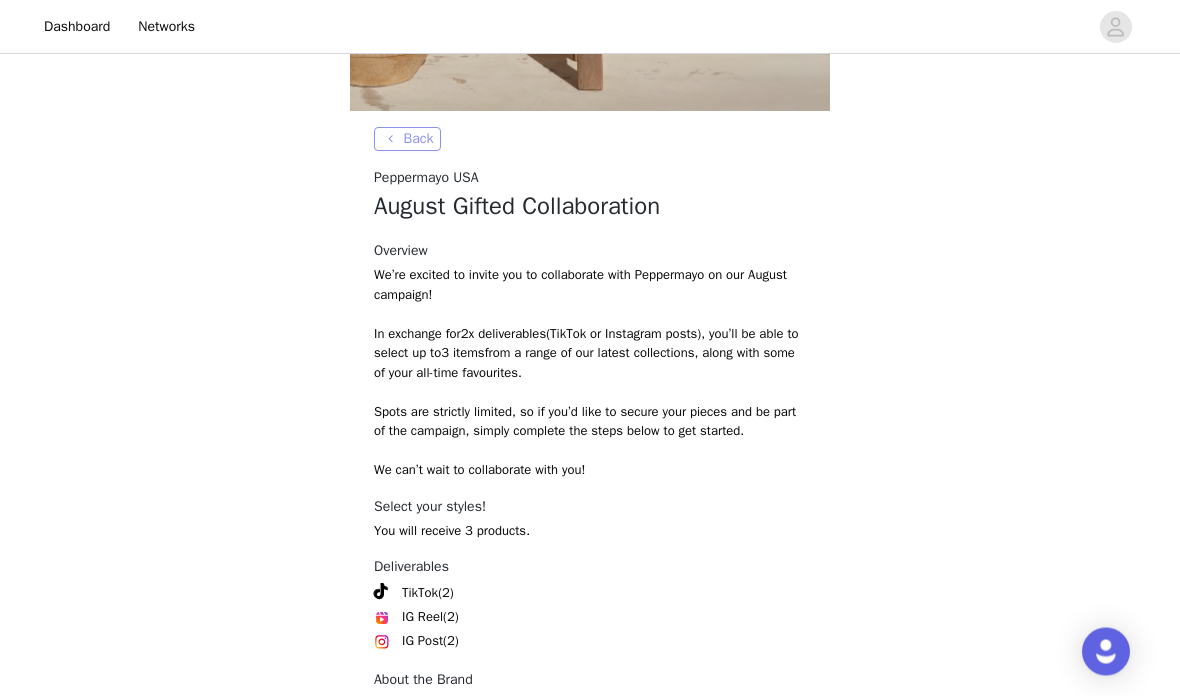 click on "Back" at bounding box center (407, 140) 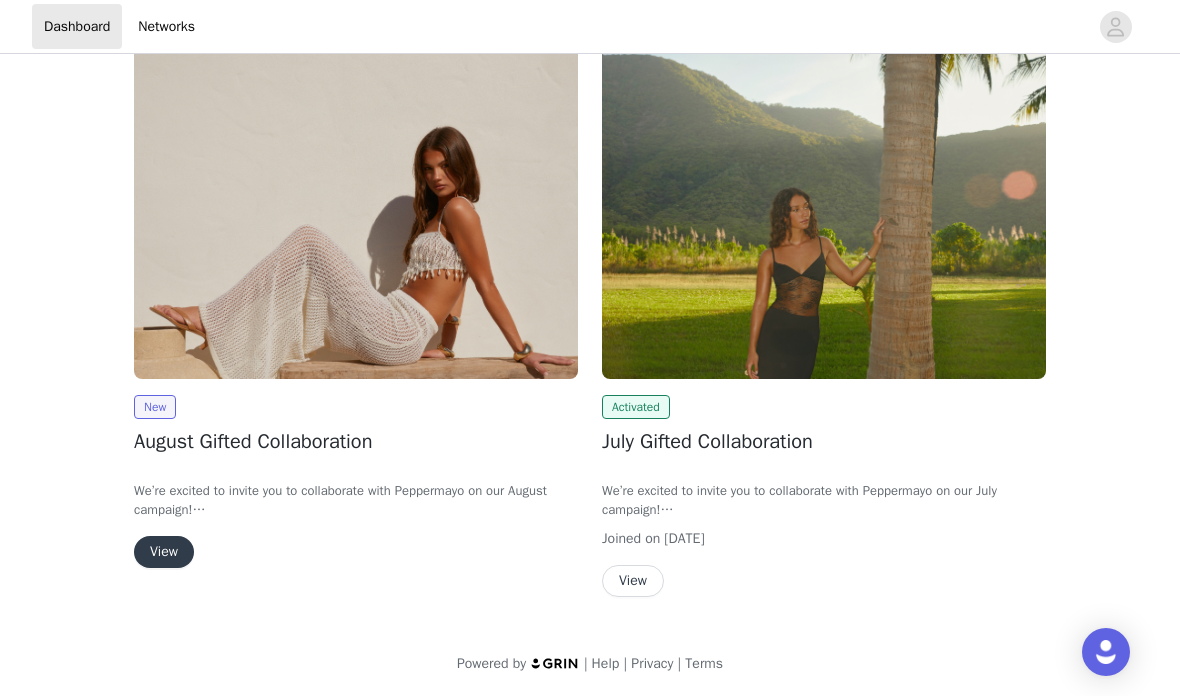 click on "View" at bounding box center (164, 552) 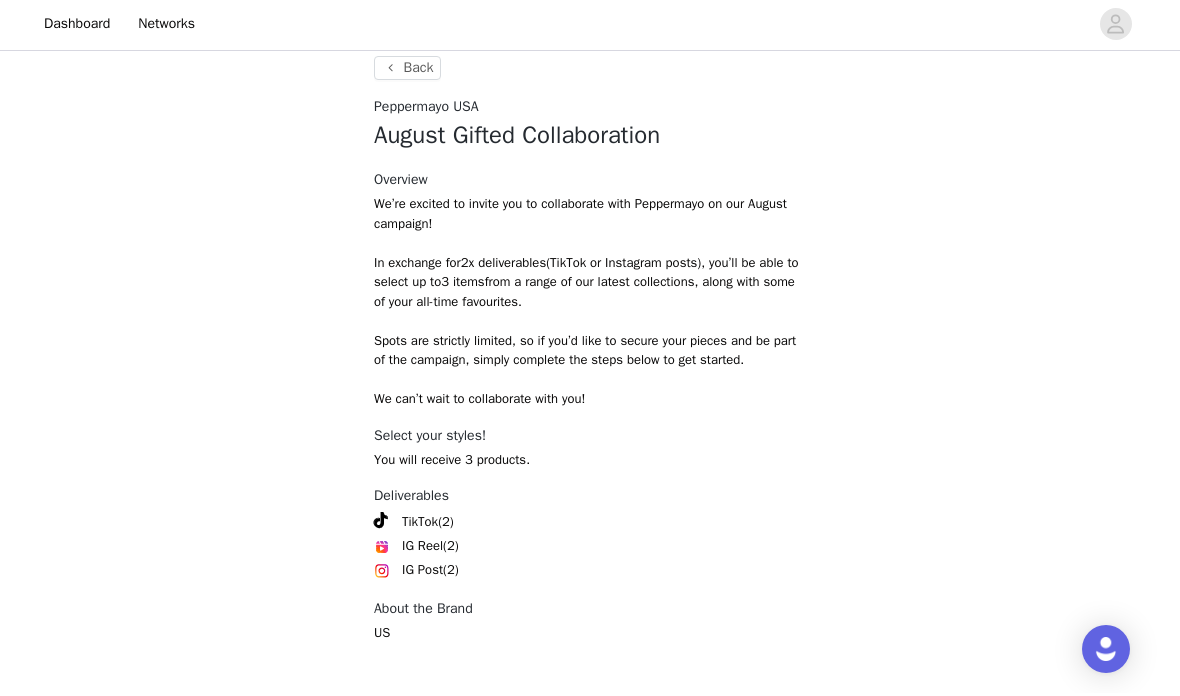 scroll, scrollTop: 686, scrollLeft: 0, axis: vertical 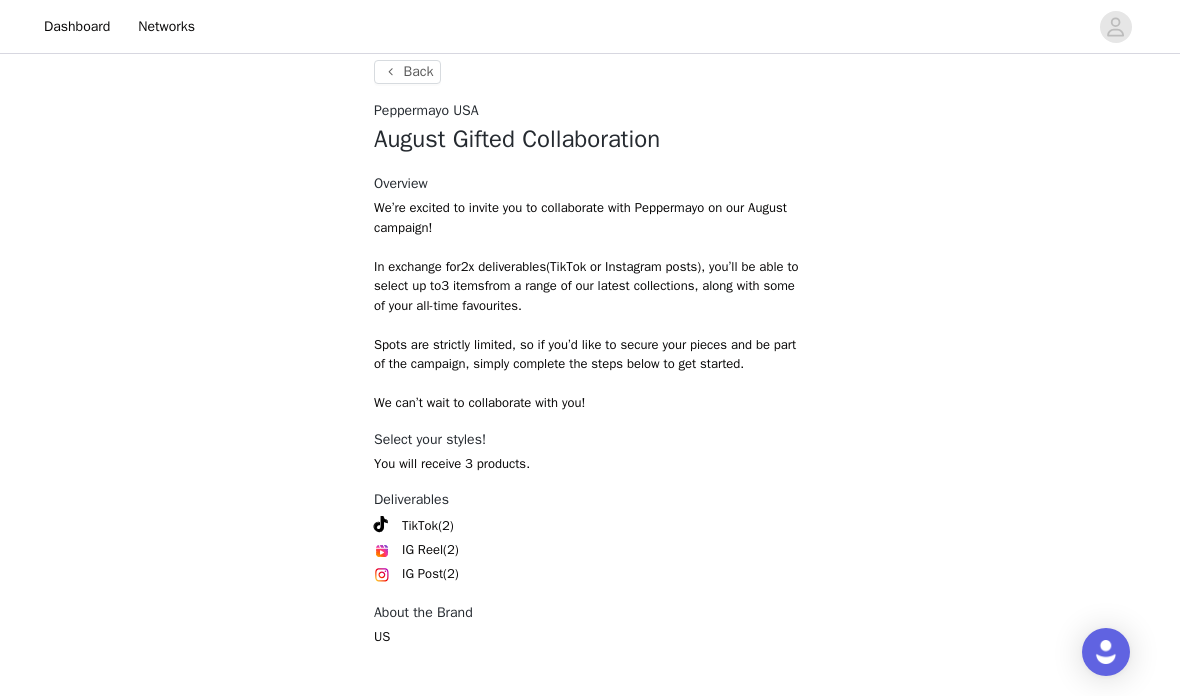 click on "Get Started" at bounding box center [590, 735] 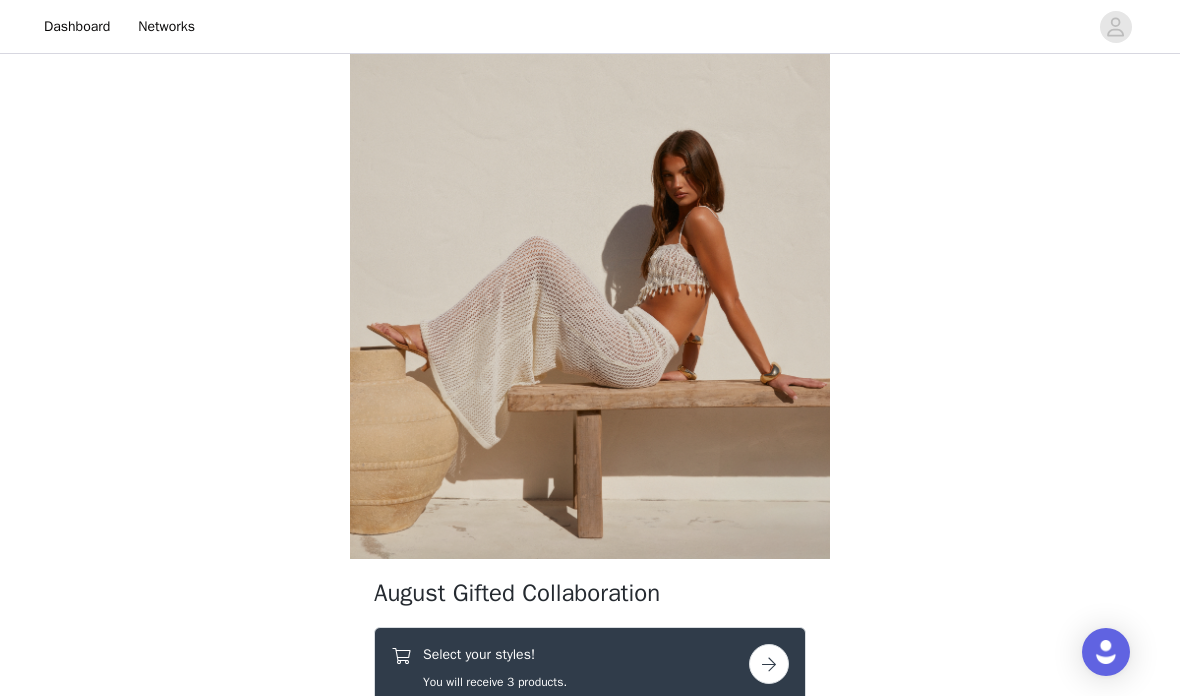 scroll, scrollTop: 0, scrollLeft: 0, axis: both 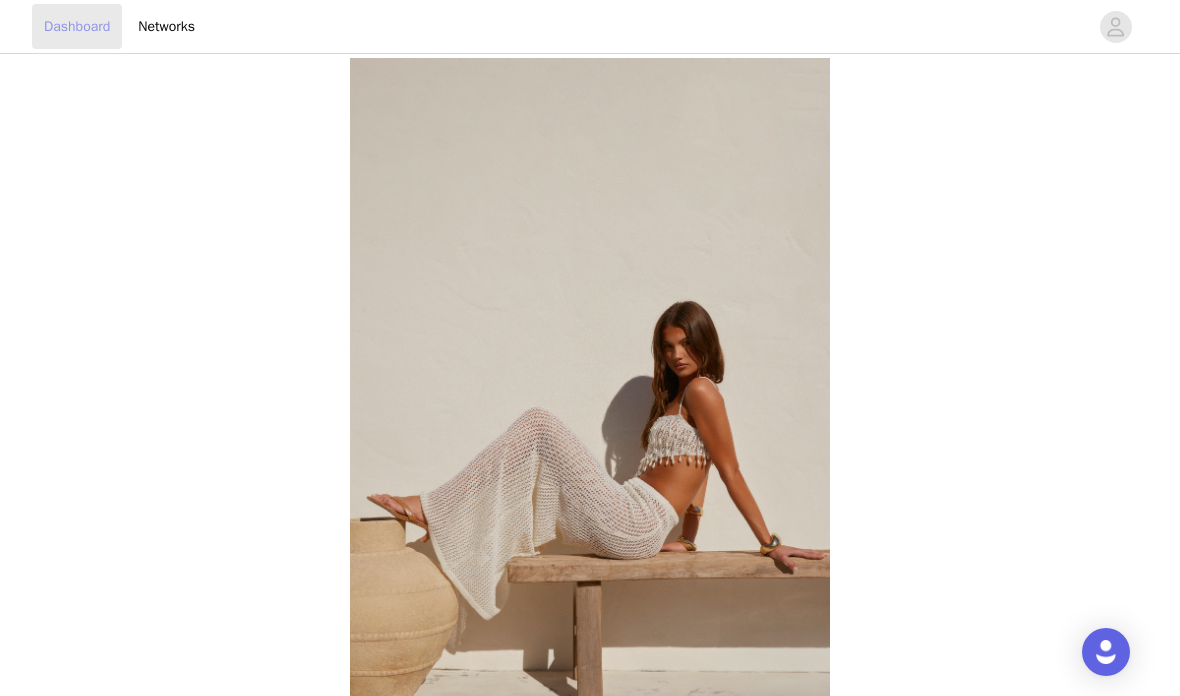 click on "Dashboard" at bounding box center [77, 26] 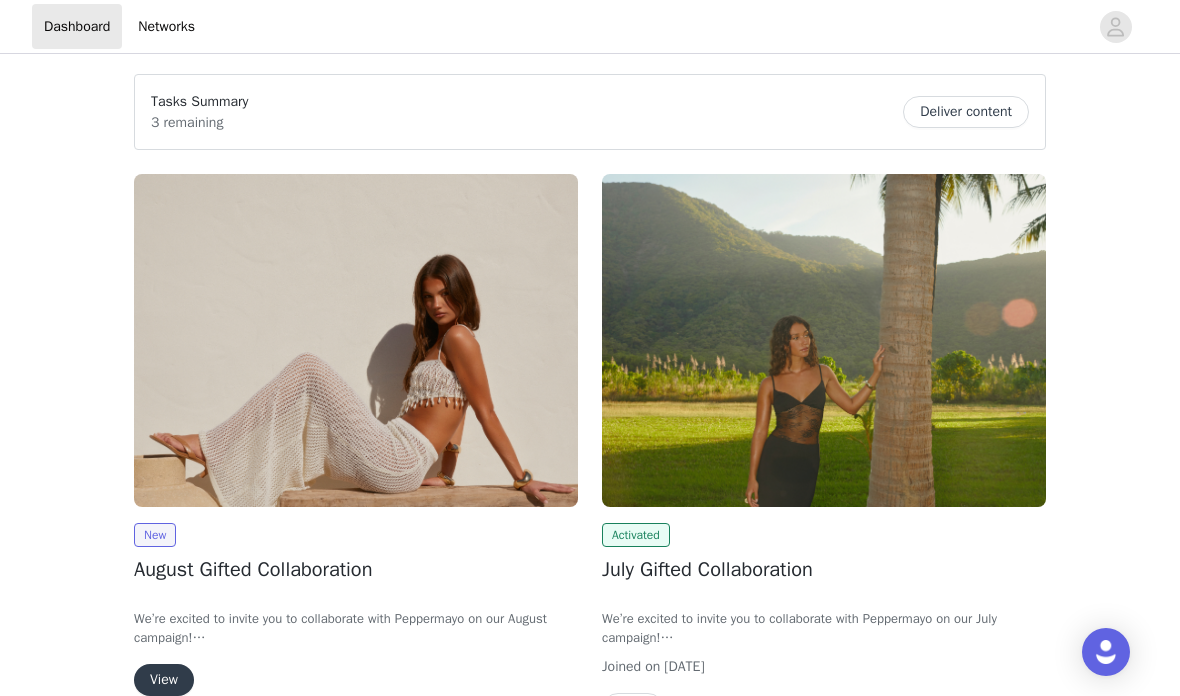 click on "Deliver content" at bounding box center [966, 112] 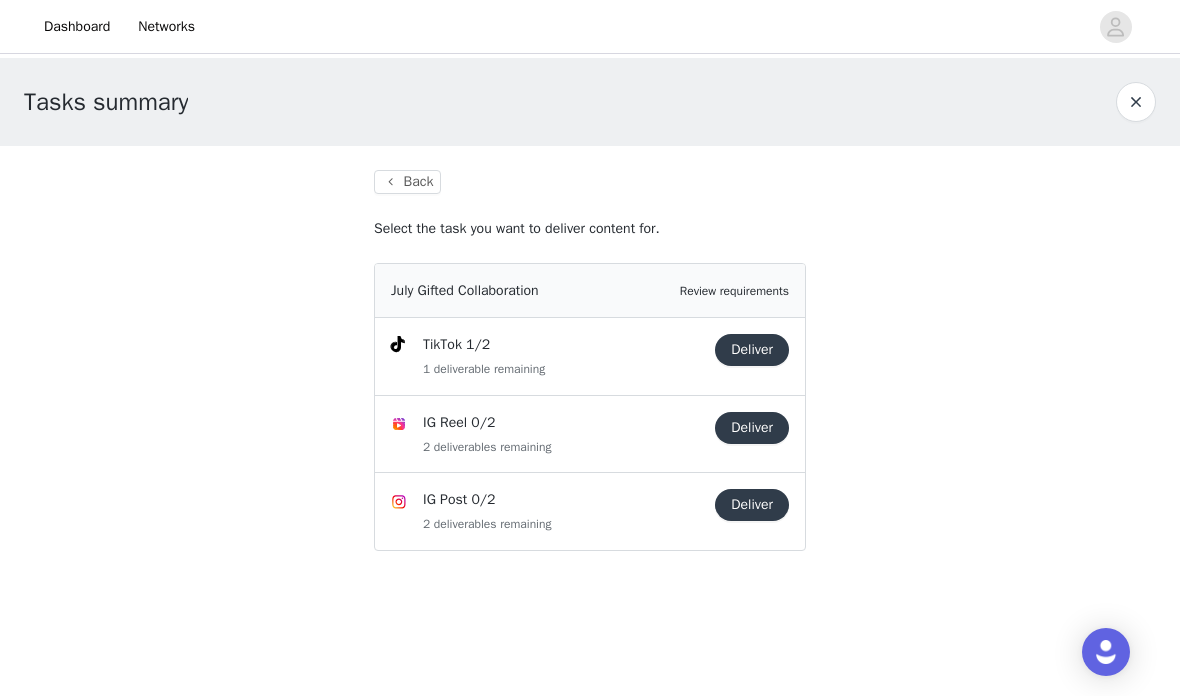 click on "Deliver" at bounding box center [752, 505] 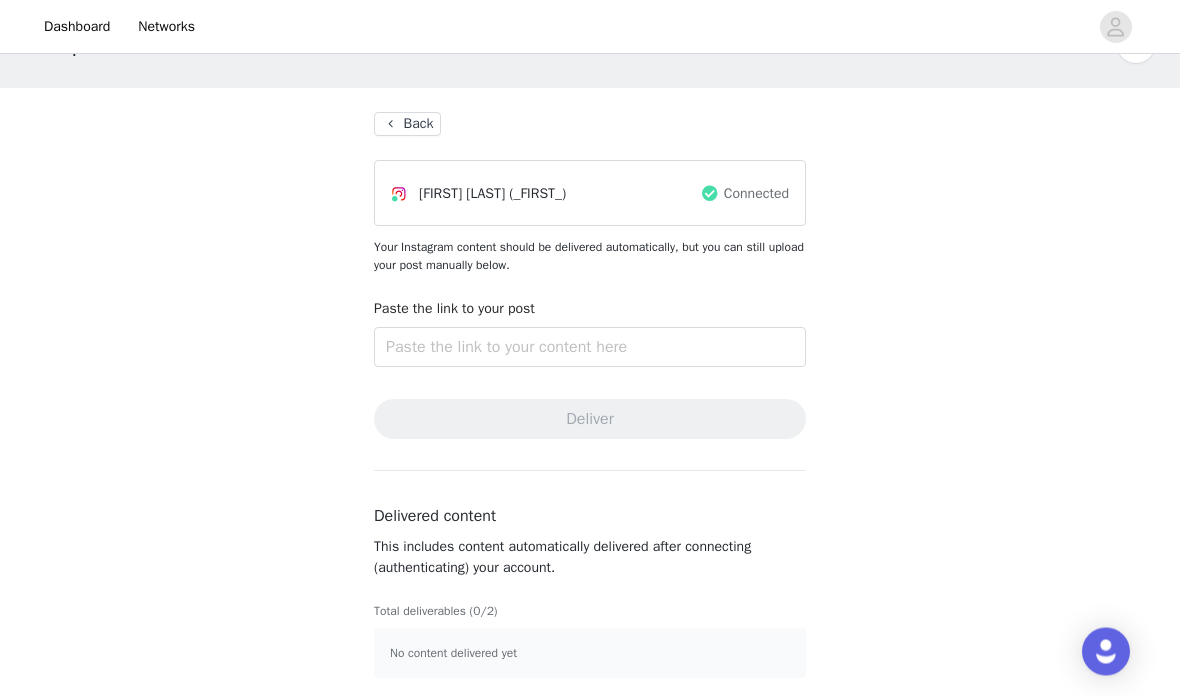 scroll, scrollTop: 64, scrollLeft: 0, axis: vertical 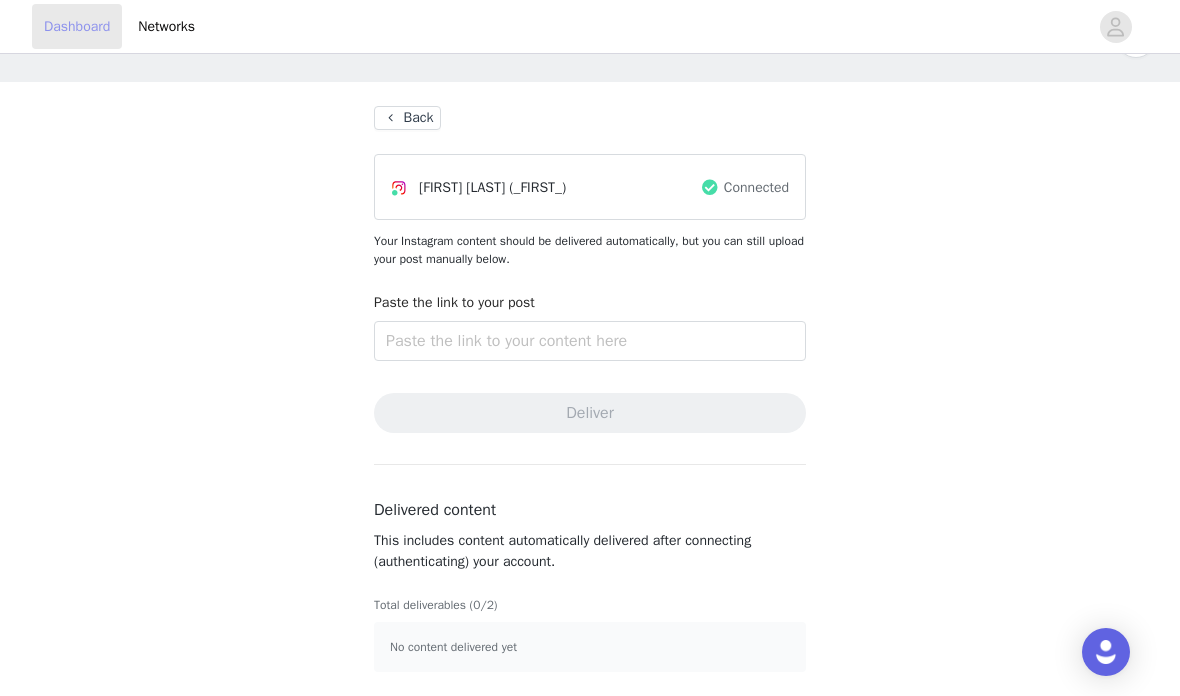 click on "Dashboard" at bounding box center (77, 26) 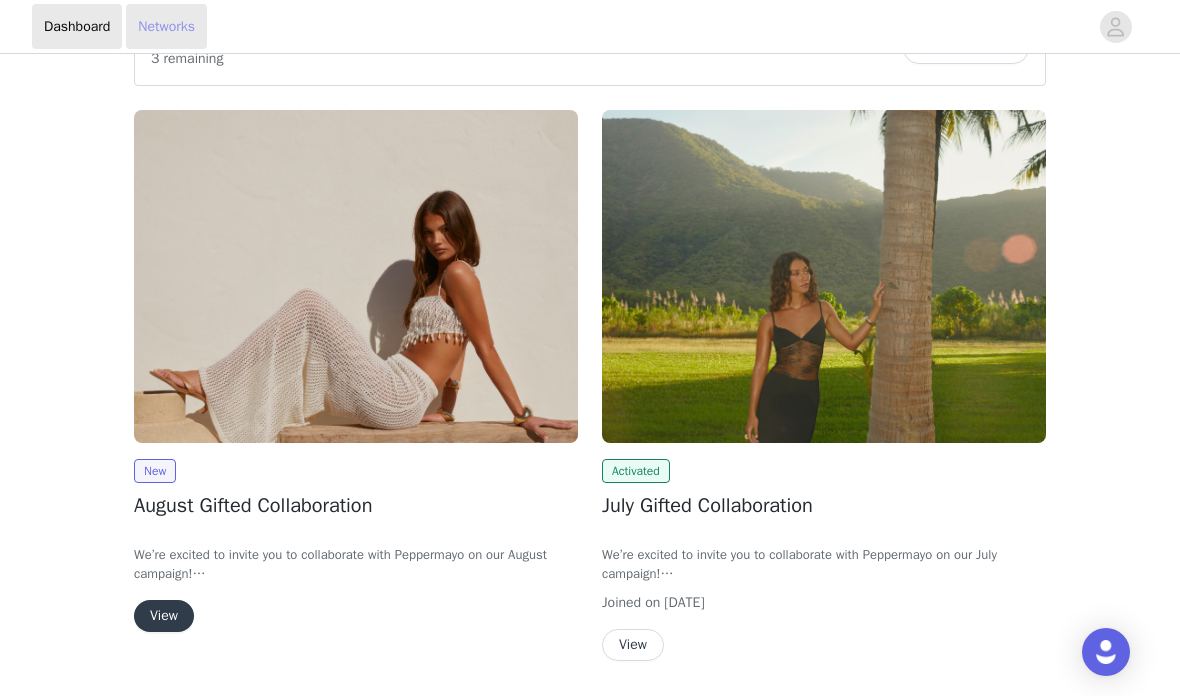 click on "Networks" at bounding box center (166, 26) 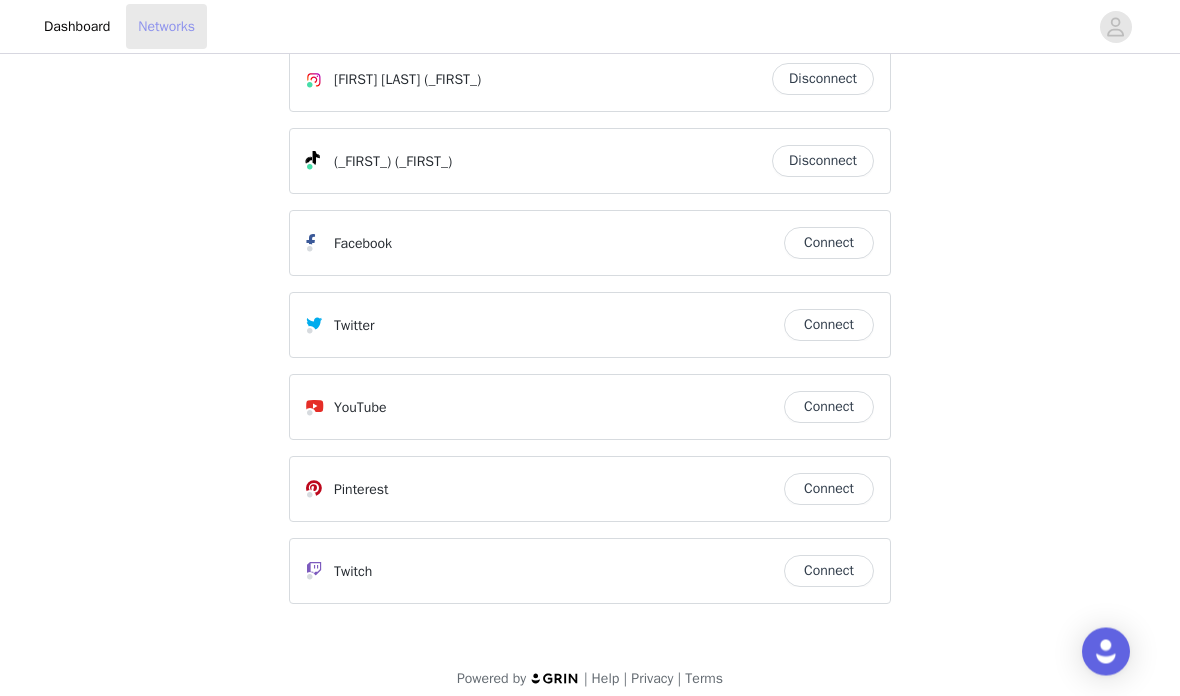 scroll, scrollTop: 45, scrollLeft: 0, axis: vertical 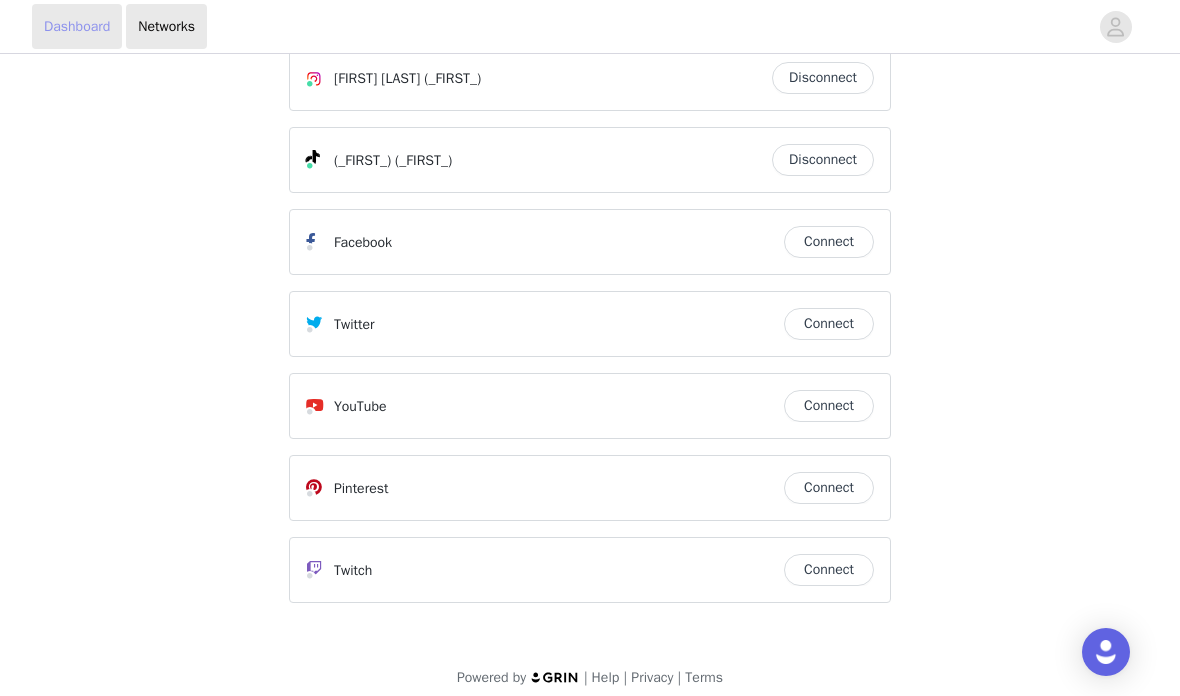 click on "Dashboard" at bounding box center (77, 26) 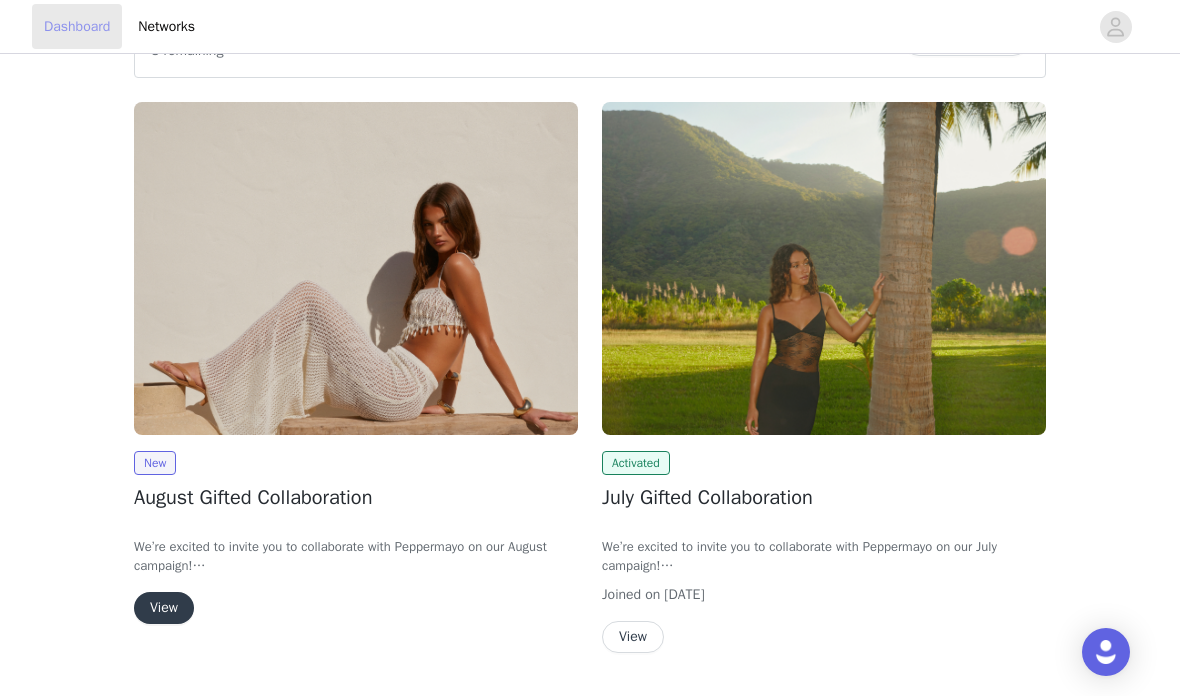 scroll, scrollTop: 123, scrollLeft: 0, axis: vertical 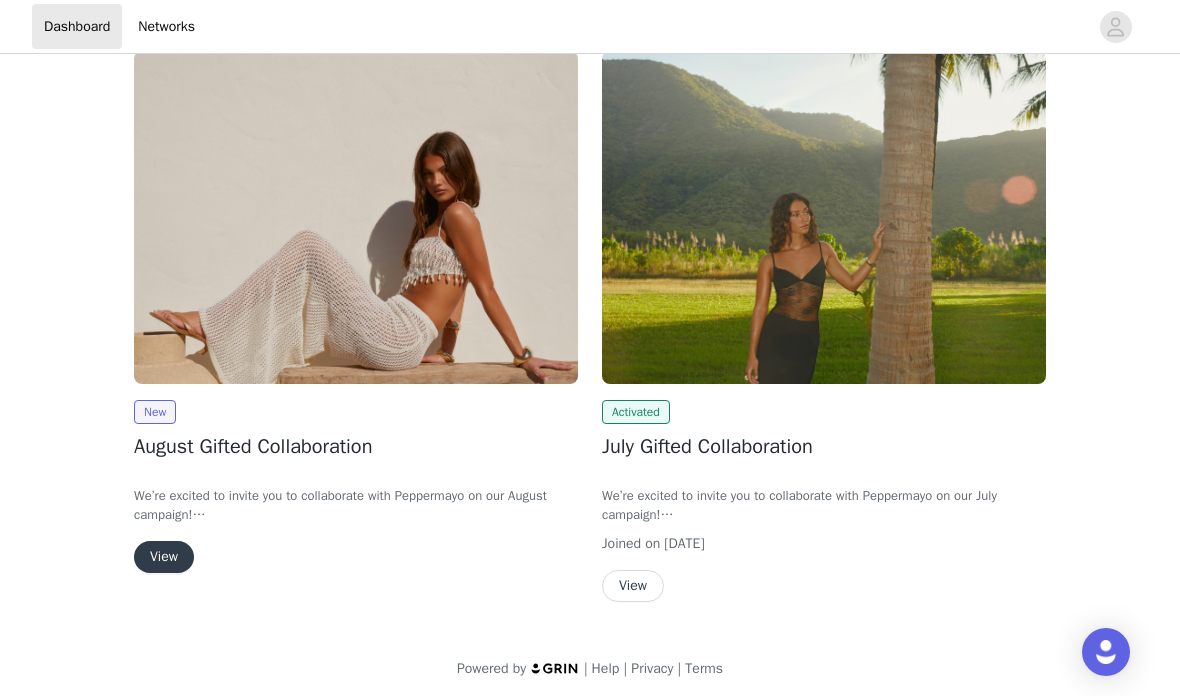 click on "View" at bounding box center [633, 586] 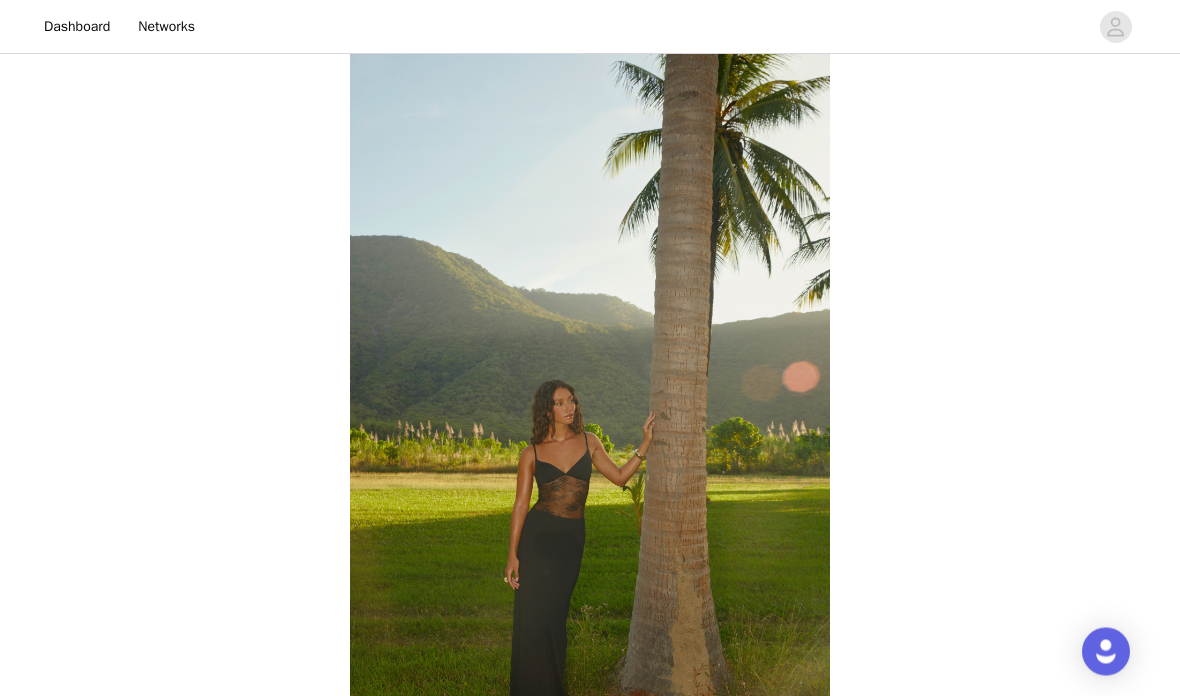 scroll, scrollTop: 0, scrollLeft: 0, axis: both 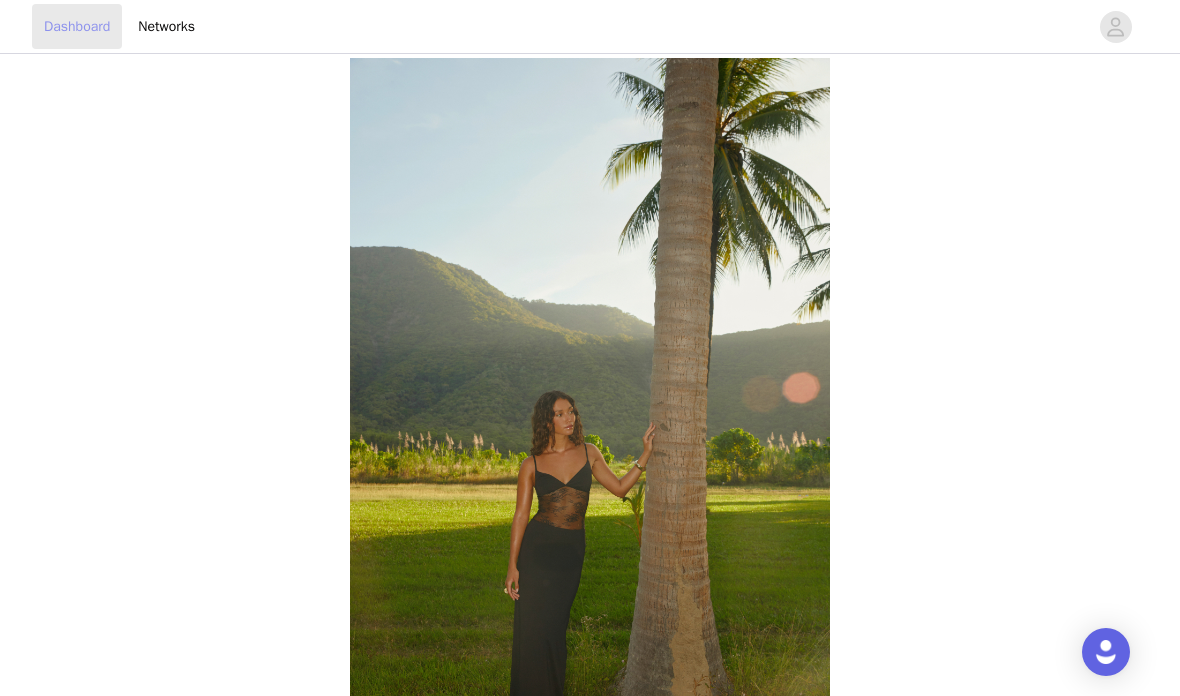 click on "Dashboard" at bounding box center [77, 26] 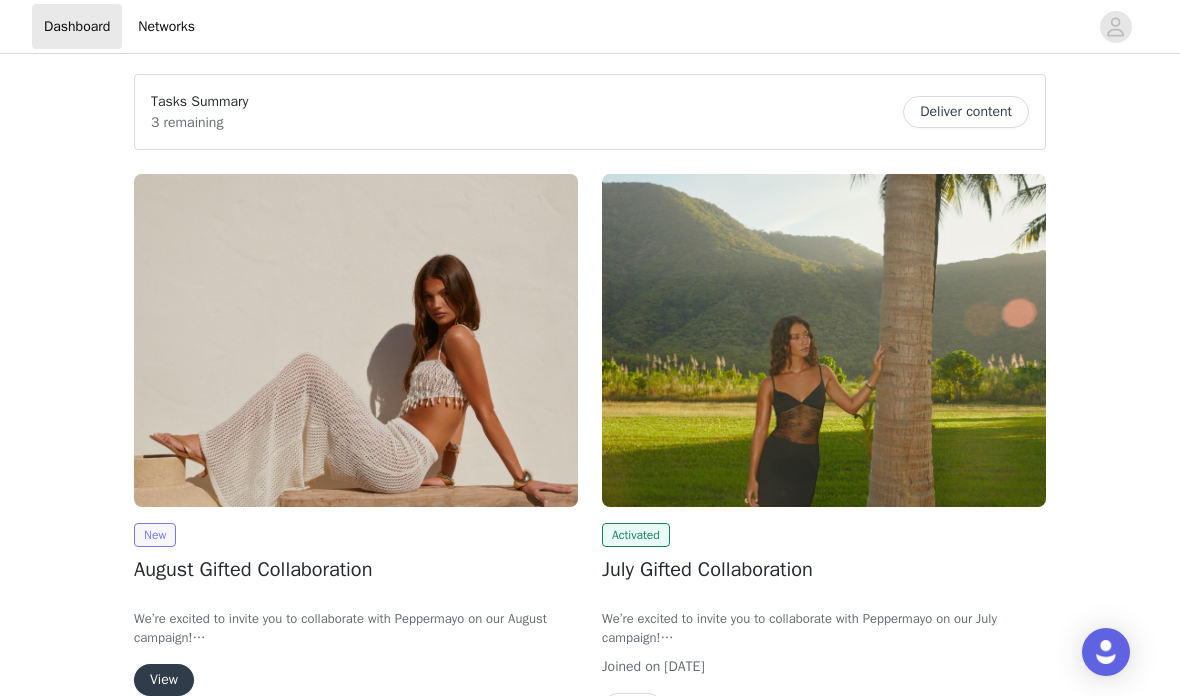 click on "New" at bounding box center [155, 535] 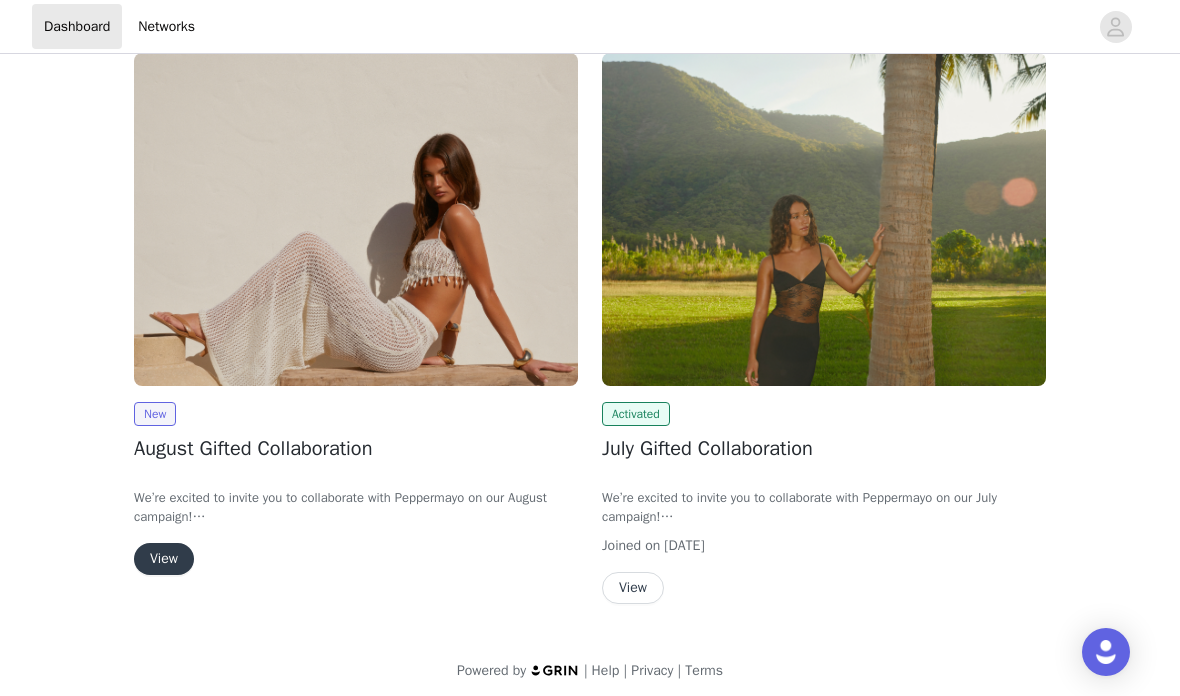 click on "View" at bounding box center (164, 559) 